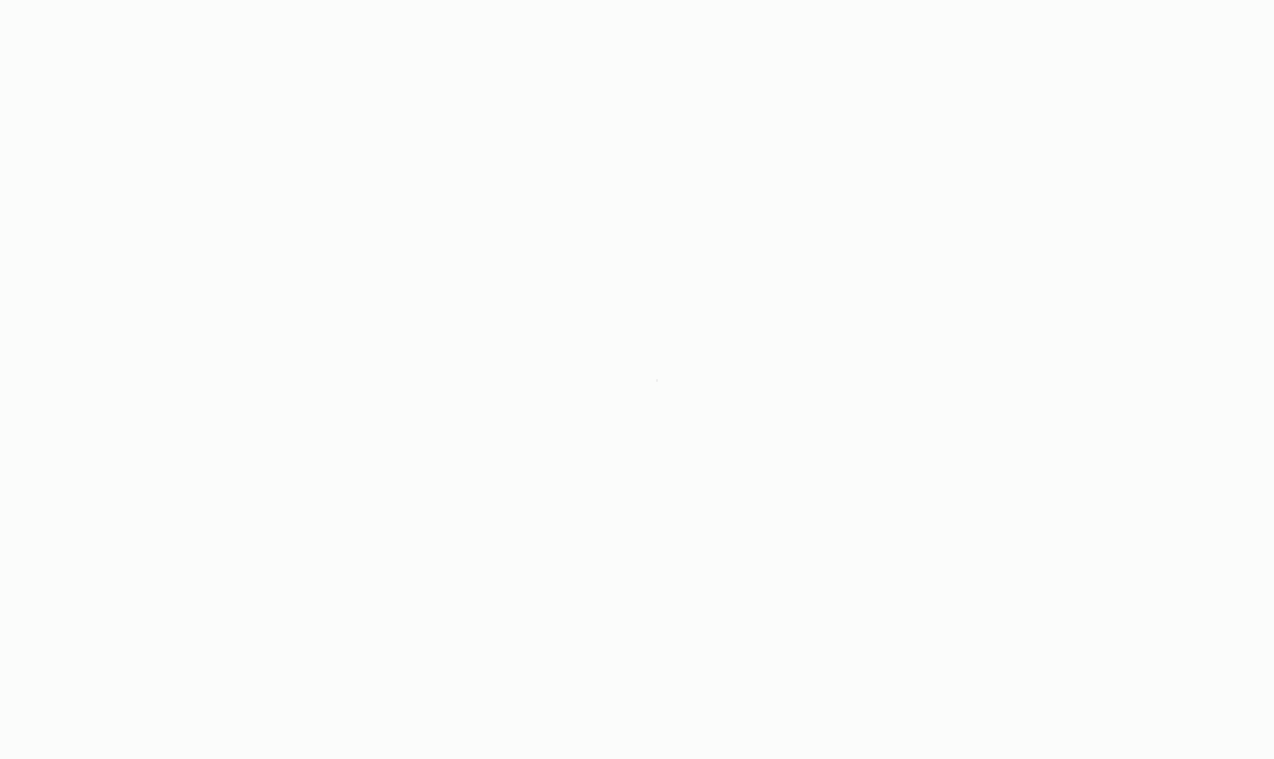 scroll, scrollTop: 0, scrollLeft: 0, axis: both 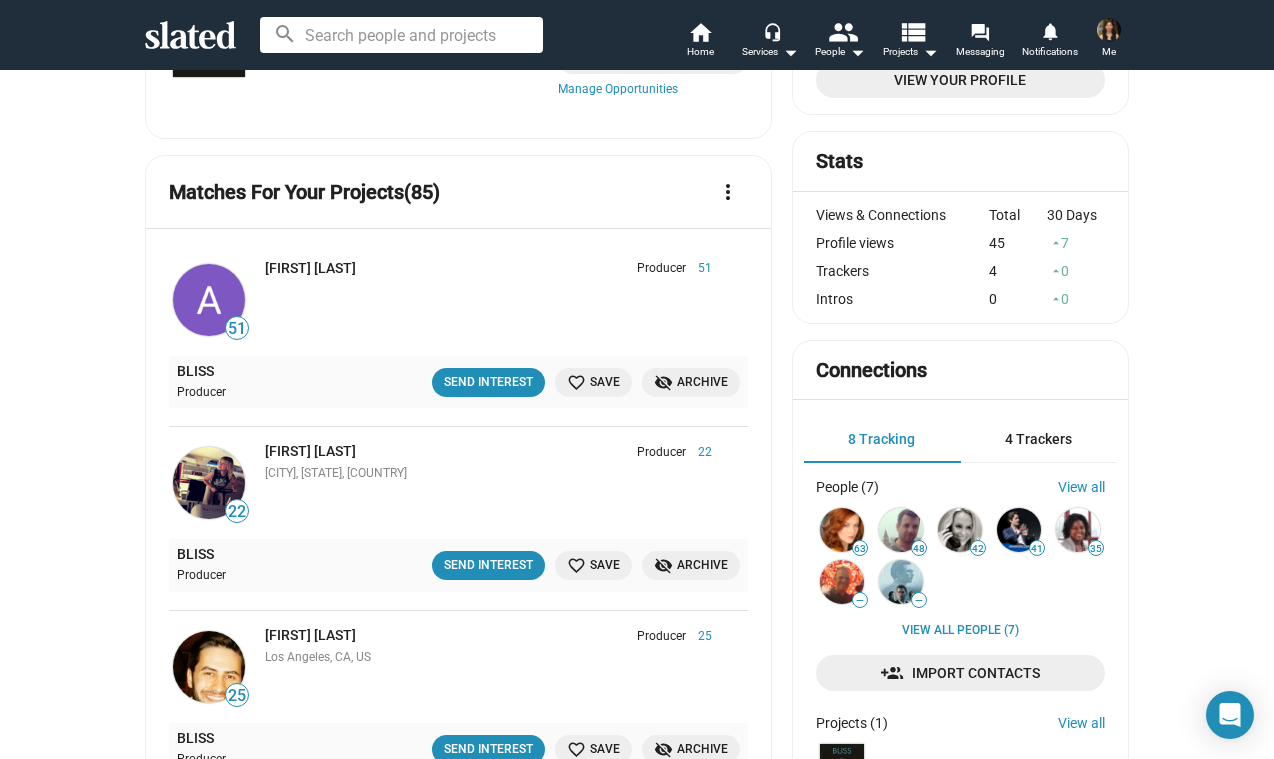 click on "4 Trackers" at bounding box center (1038, 439) 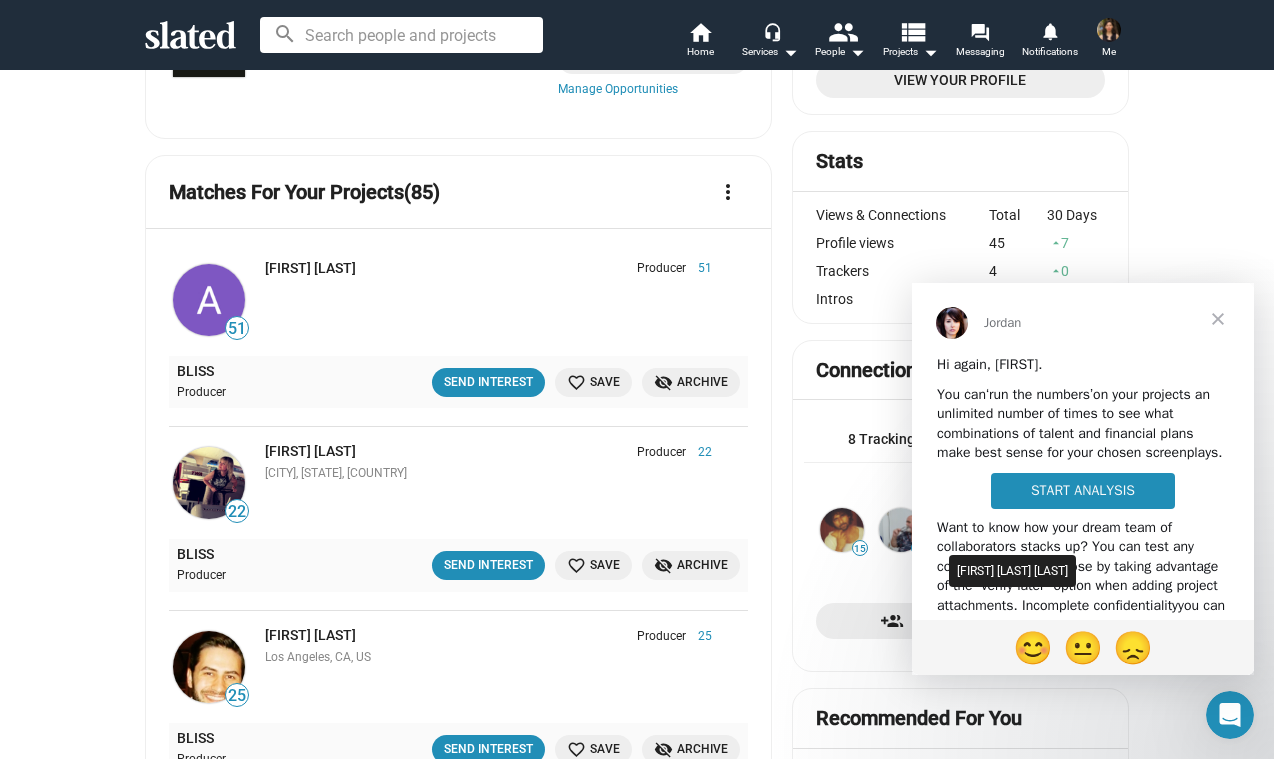 scroll, scrollTop: 0, scrollLeft: 0, axis: both 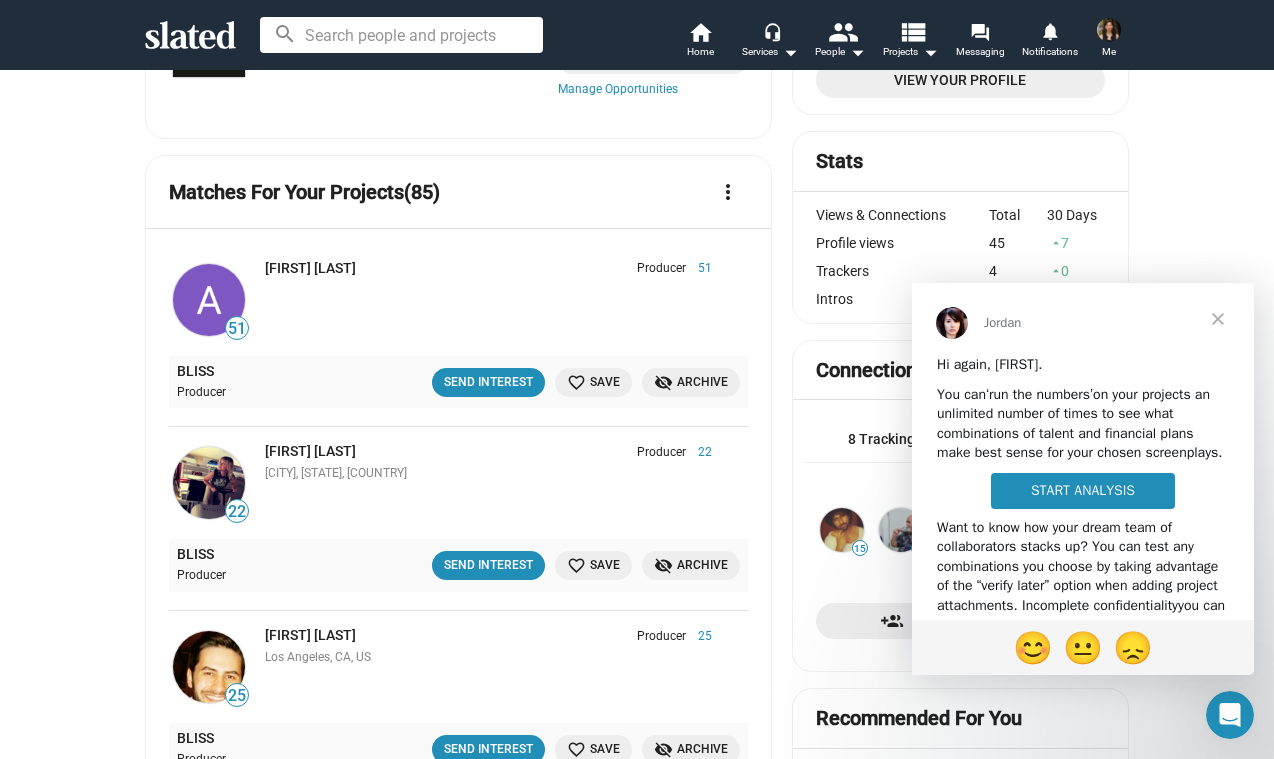 click at bounding box center [1218, 319] 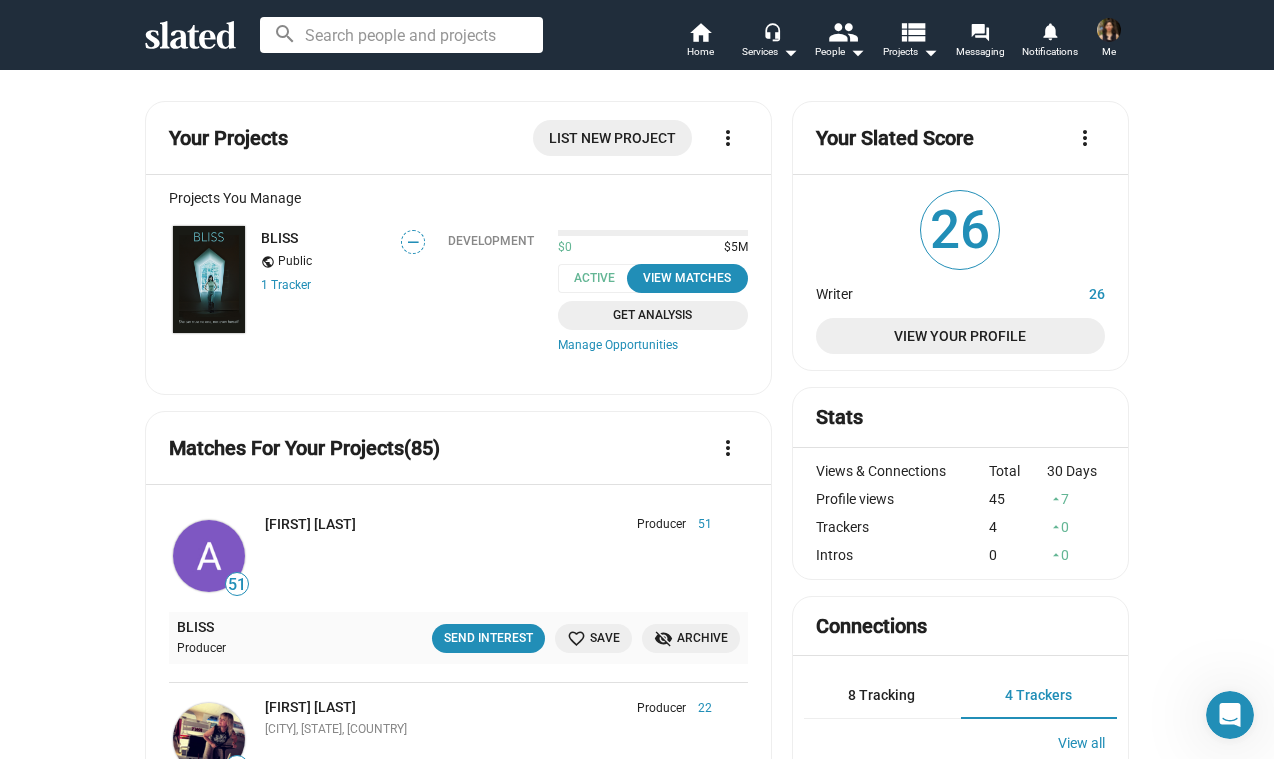 scroll, scrollTop: 0, scrollLeft: 0, axis: both 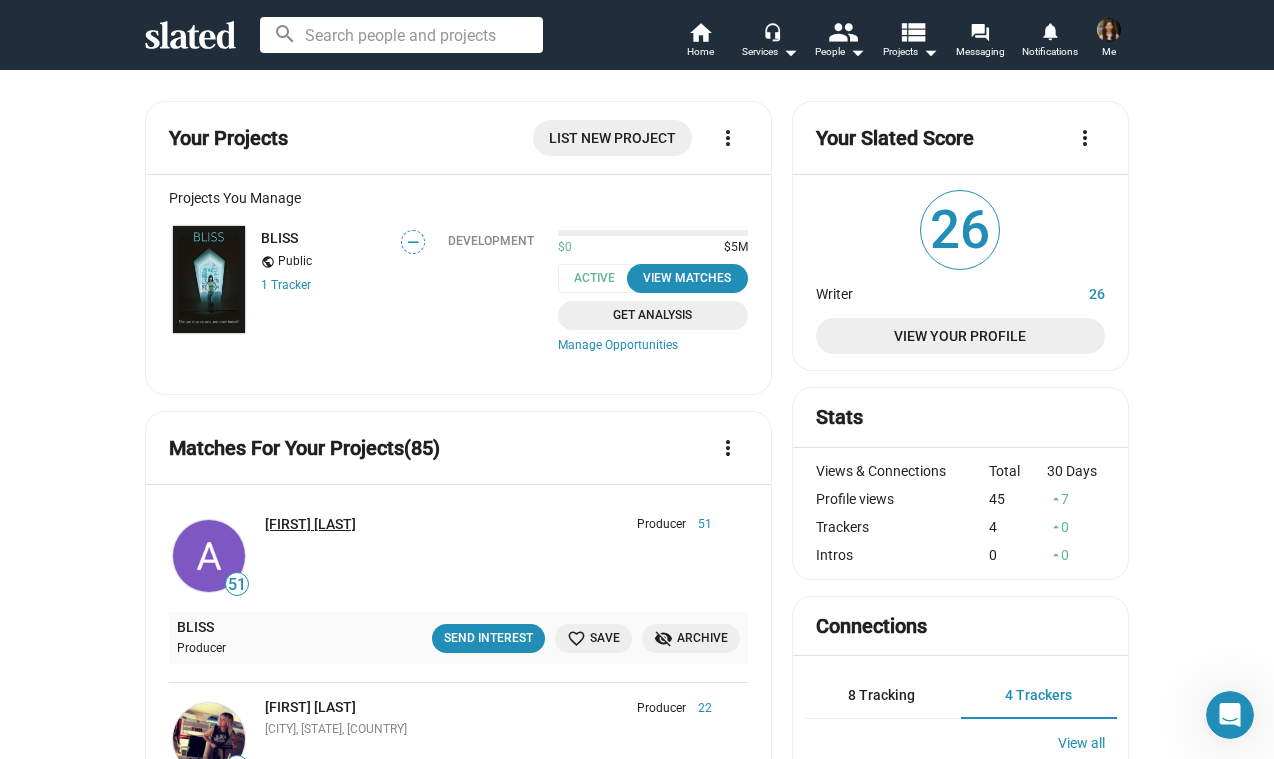 click on "Alek Conić" 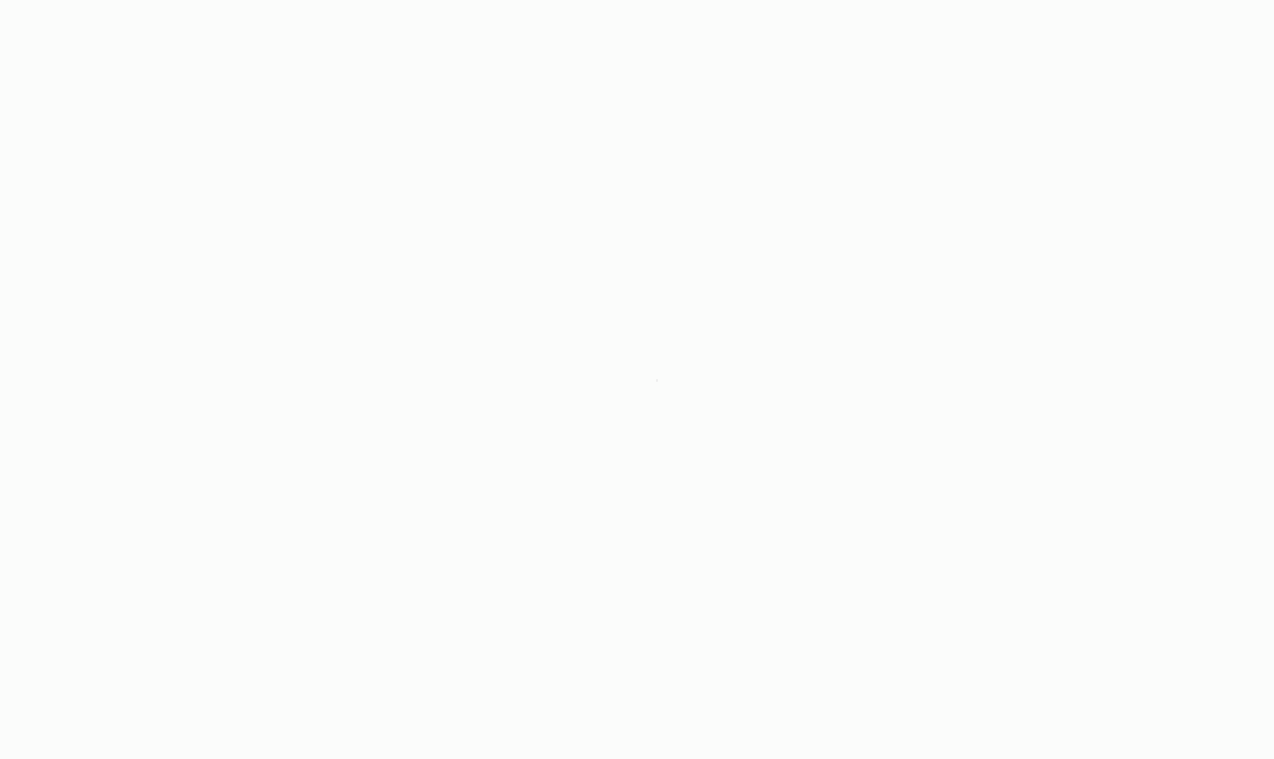 scroll, scrollTop: 0, scrollLeft: 0, axis: both 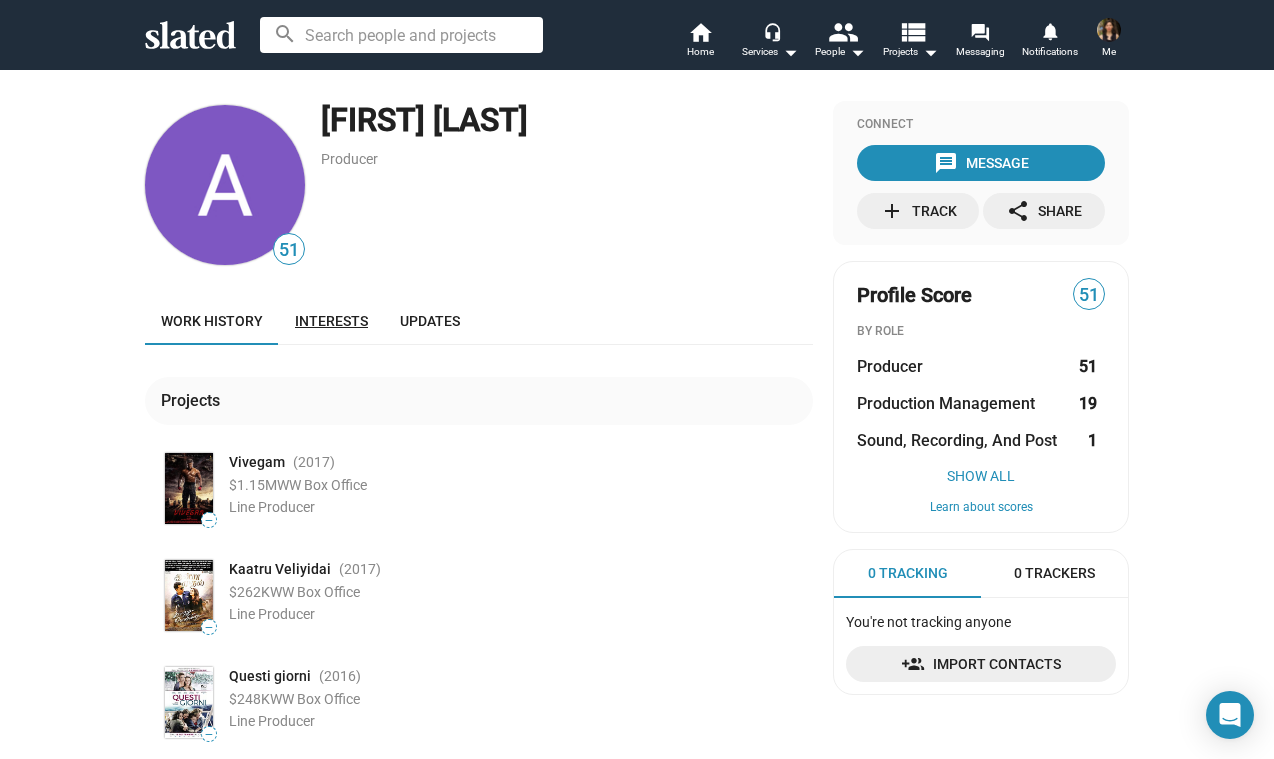 click on "Interests" at bounding box center (331, 321) 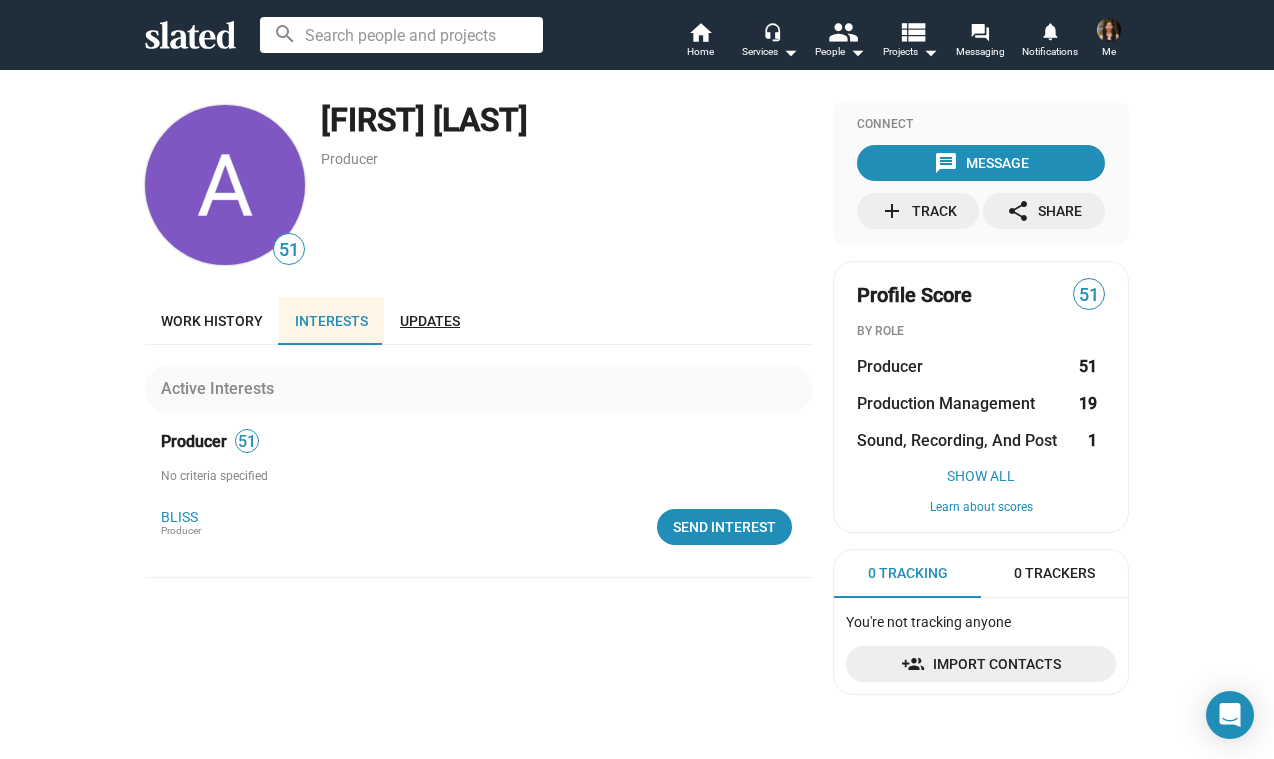 click on "Updates" at bounding box center [430, 321] 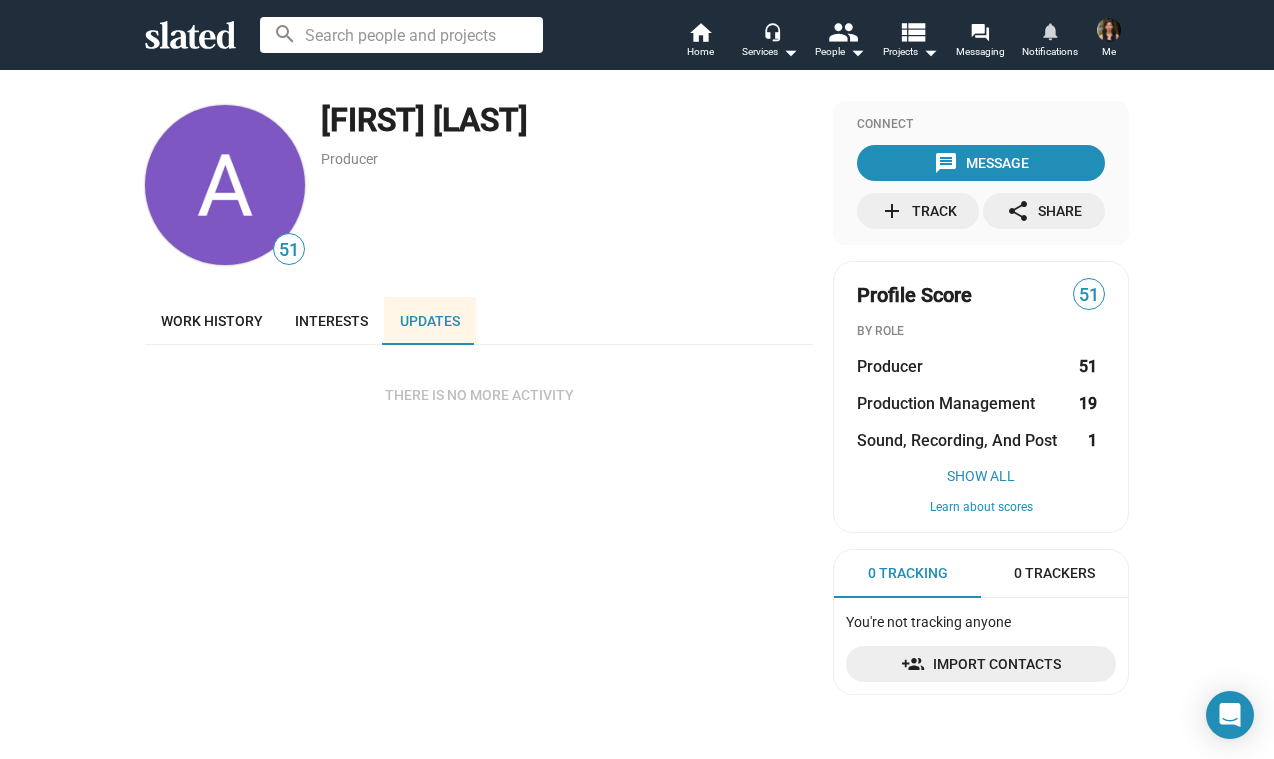 click on "Notifications" at bounding box center (1050, 52) 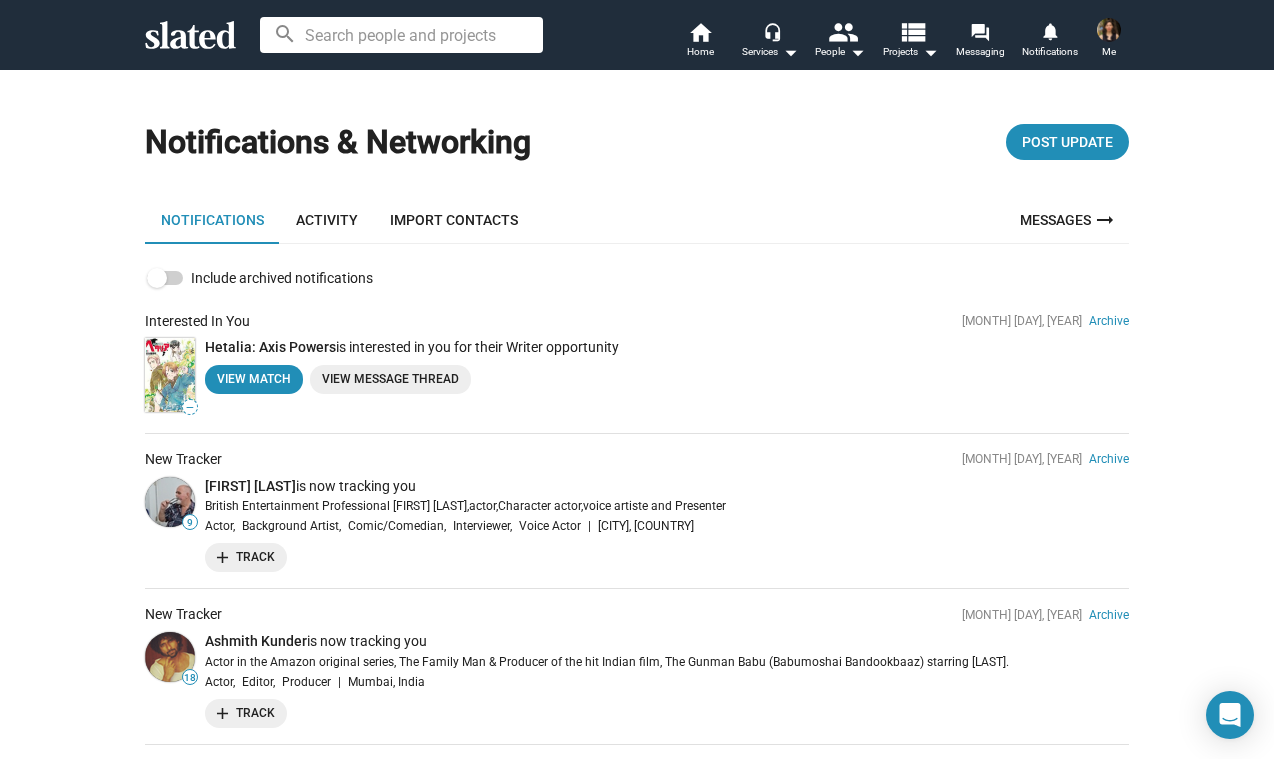 click at bounding box center (1109, 30) 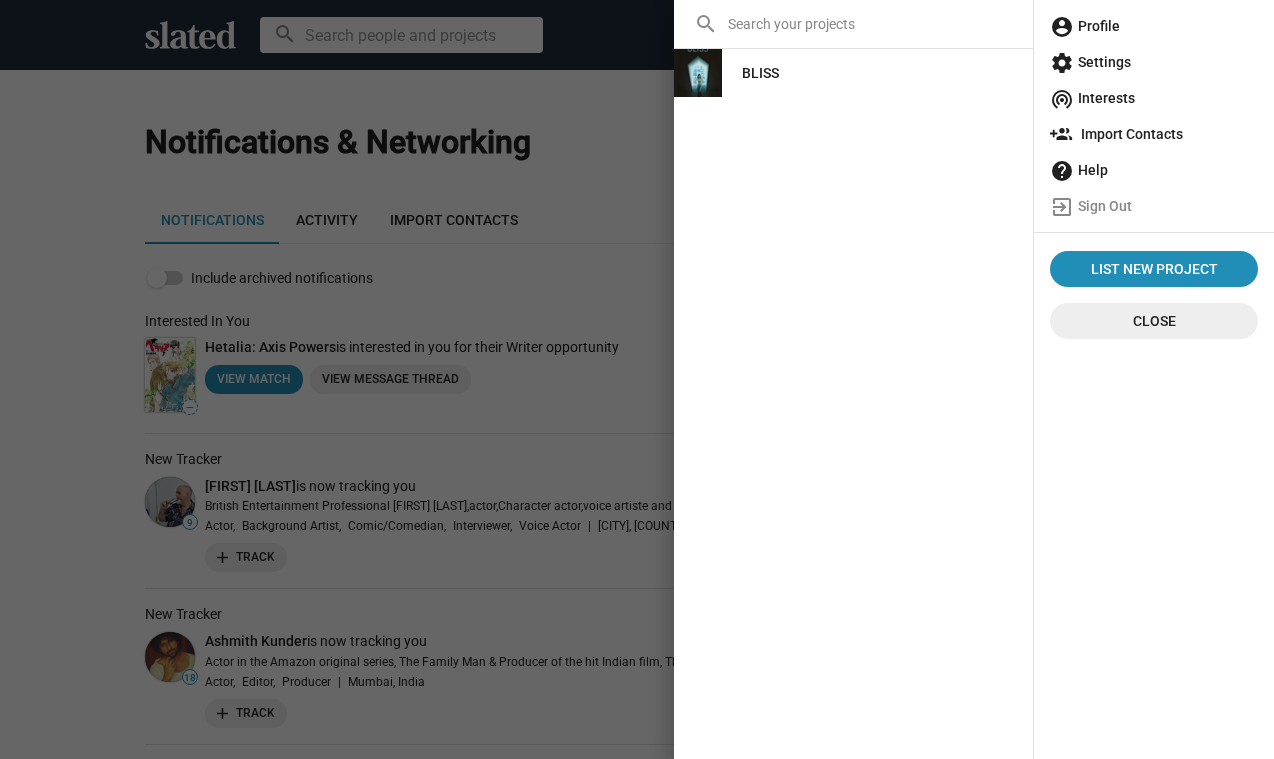 click on "account_circle  Profile" 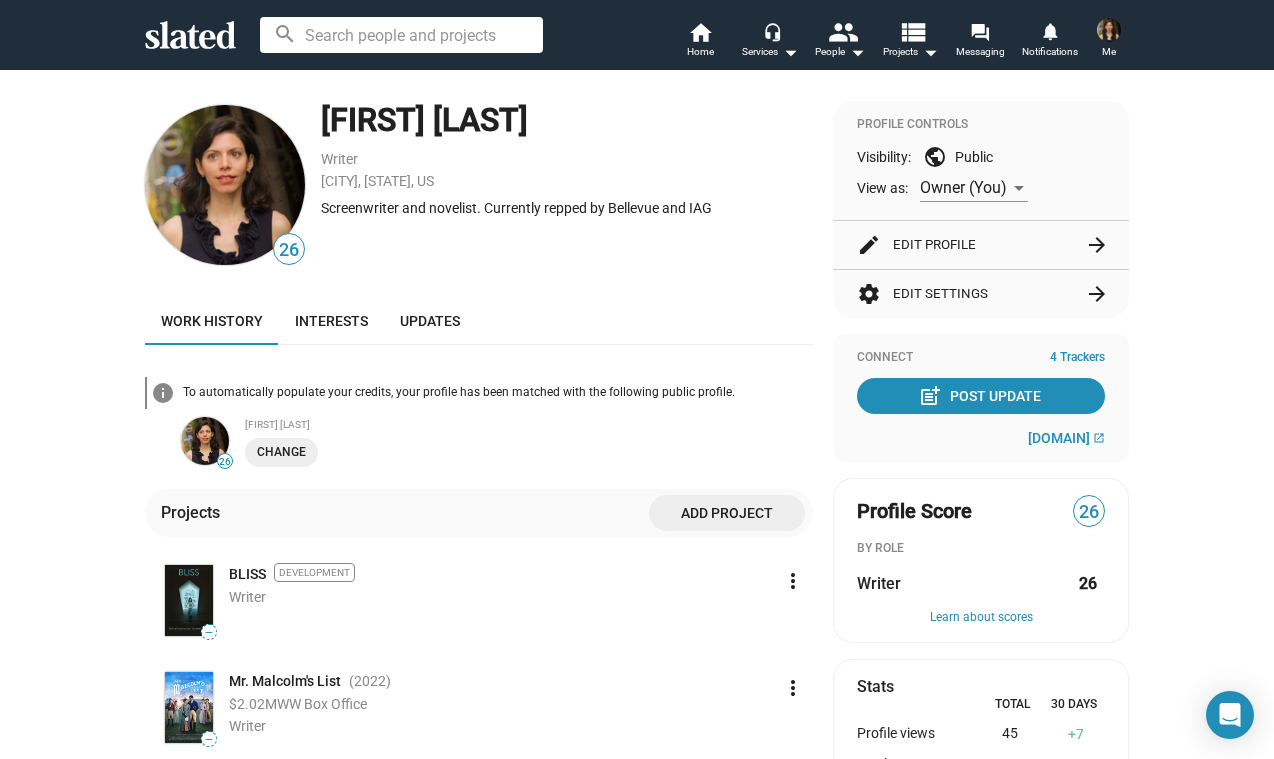 click at bounding box center [401, 35] 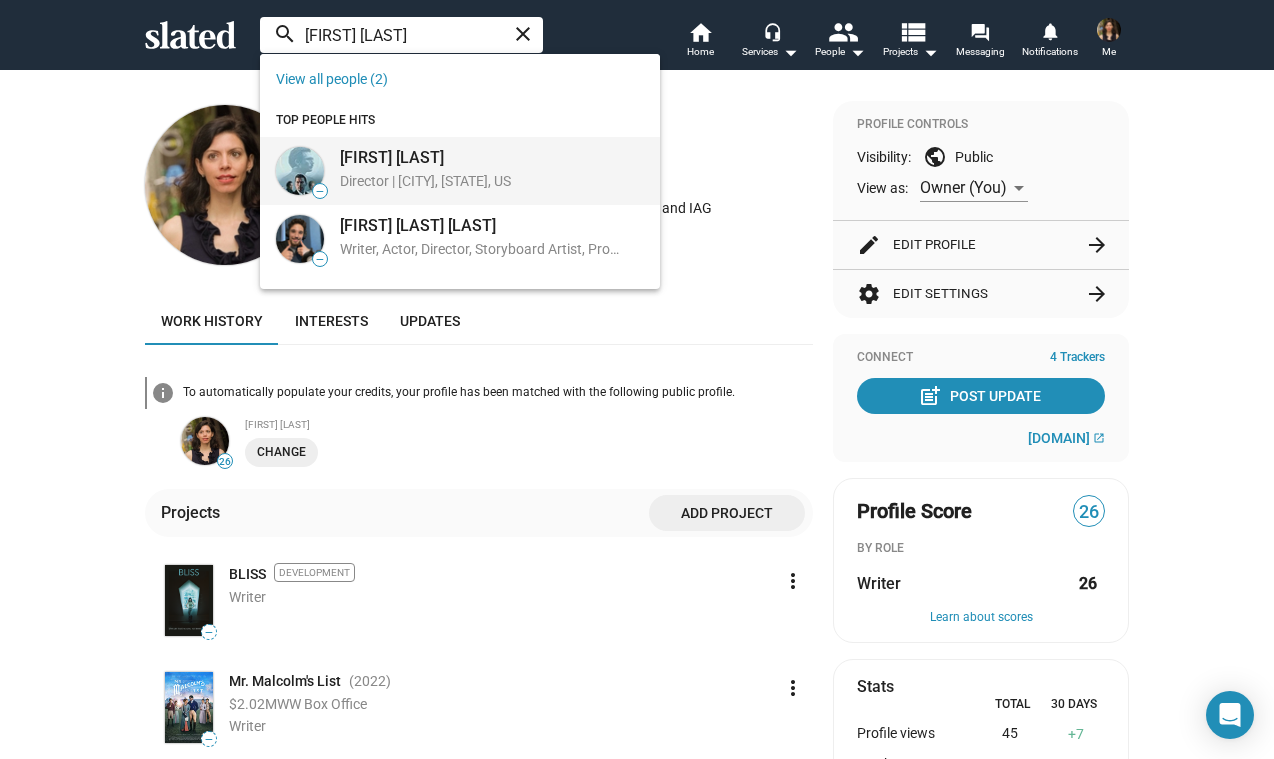 type on "Ryan ser" 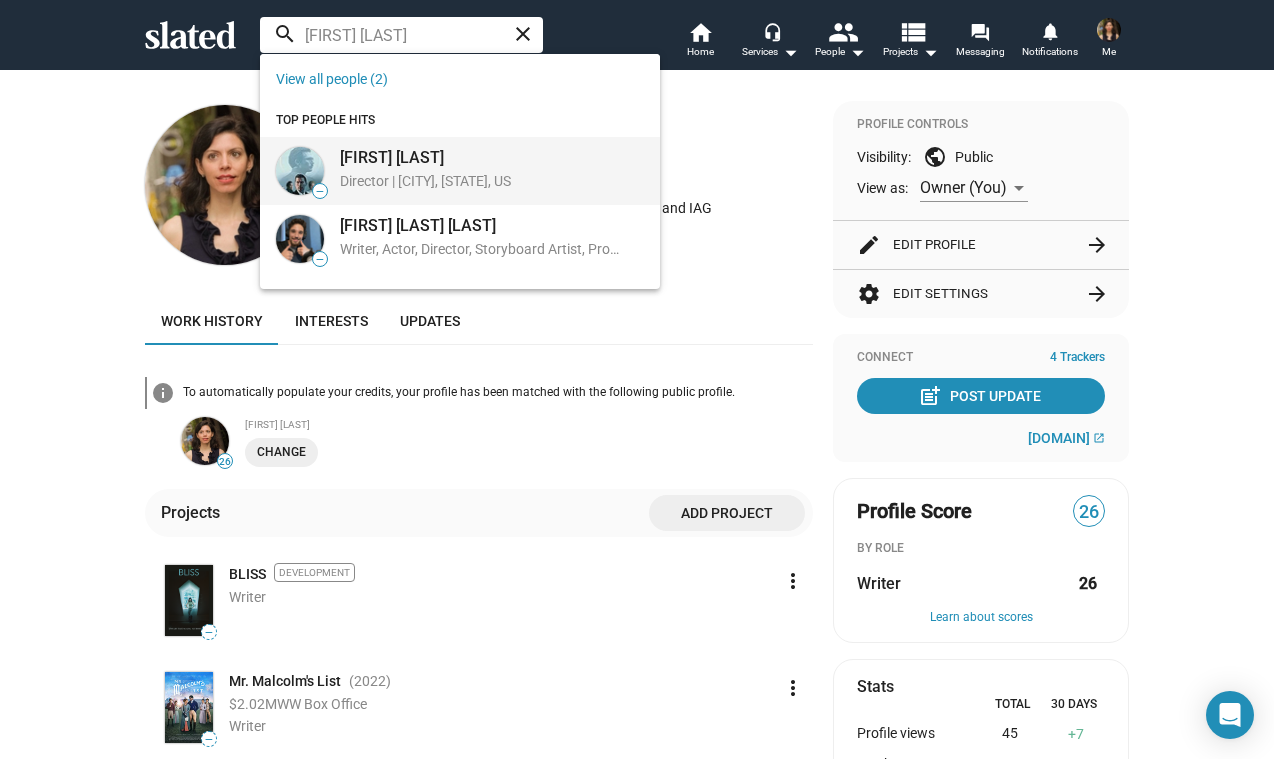 click on "[NAME] [LAST]" at bounding box center (425, 157) 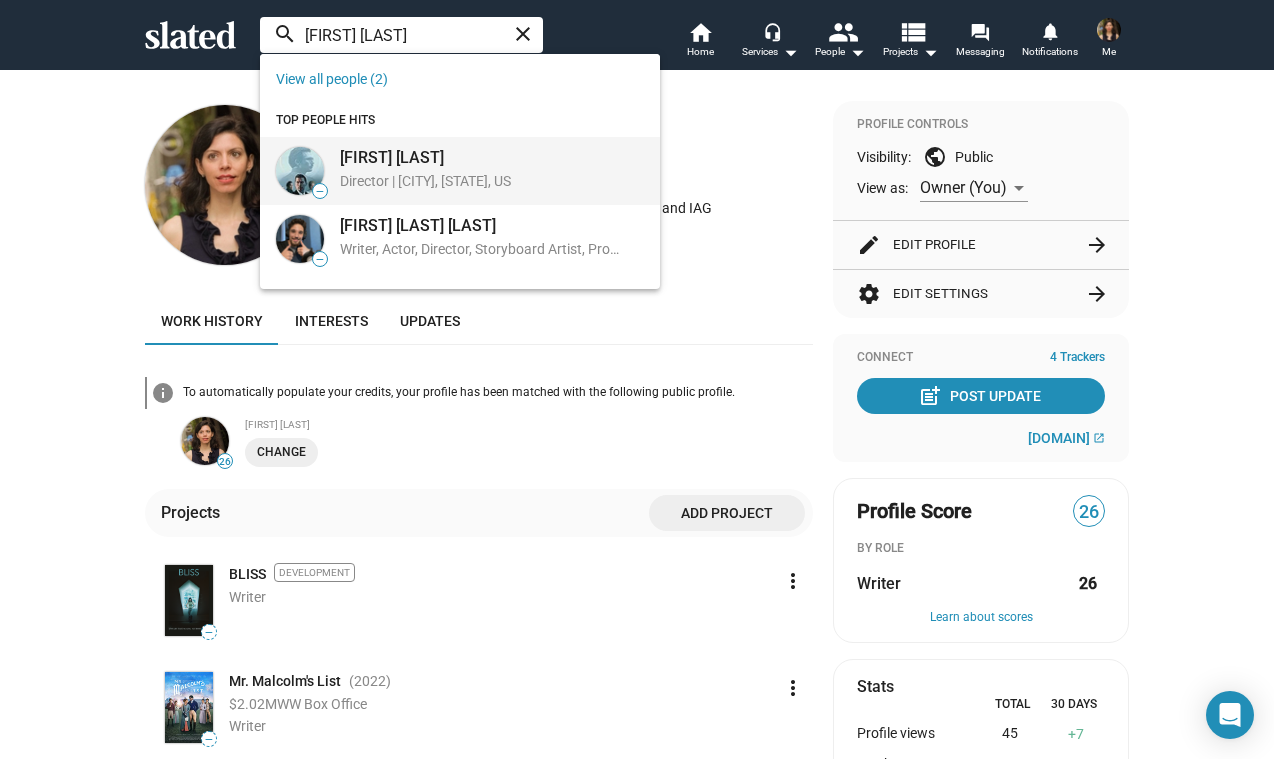 type 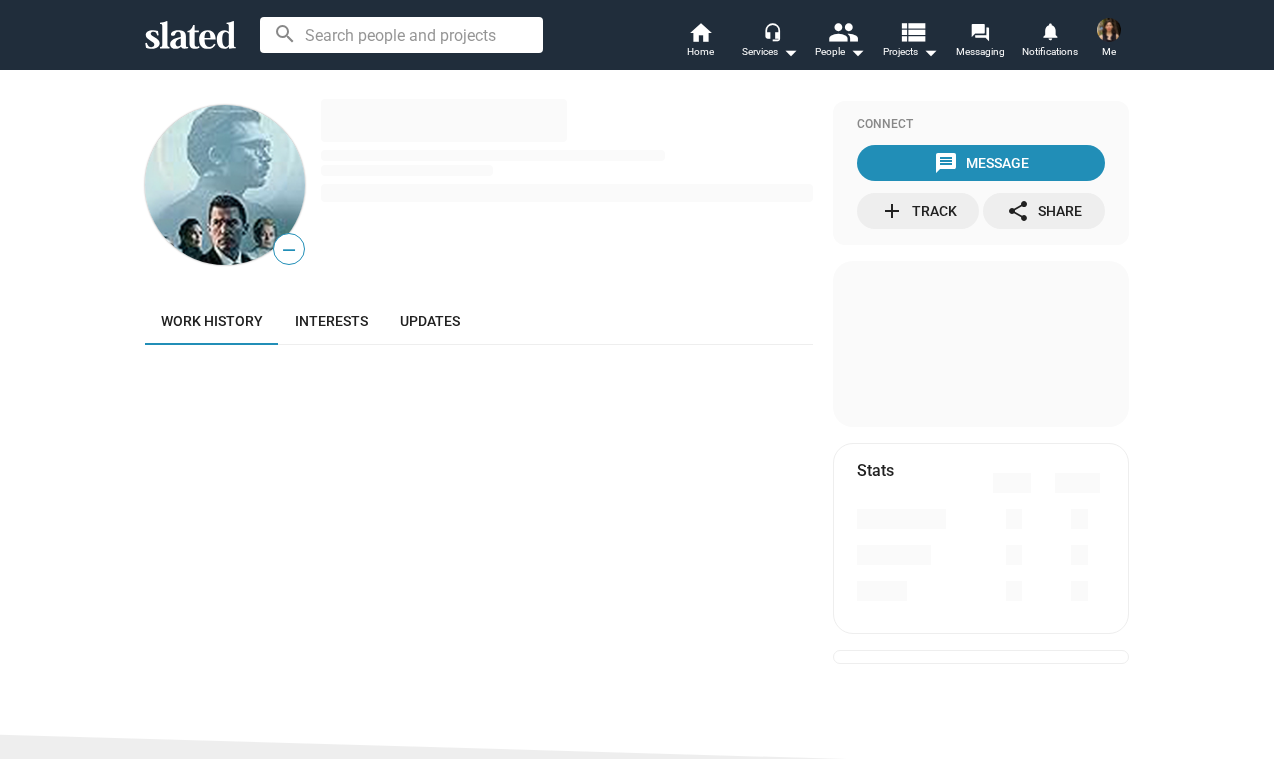 scroll, scrollTop: 0, scrollLeft: 0, axis: both 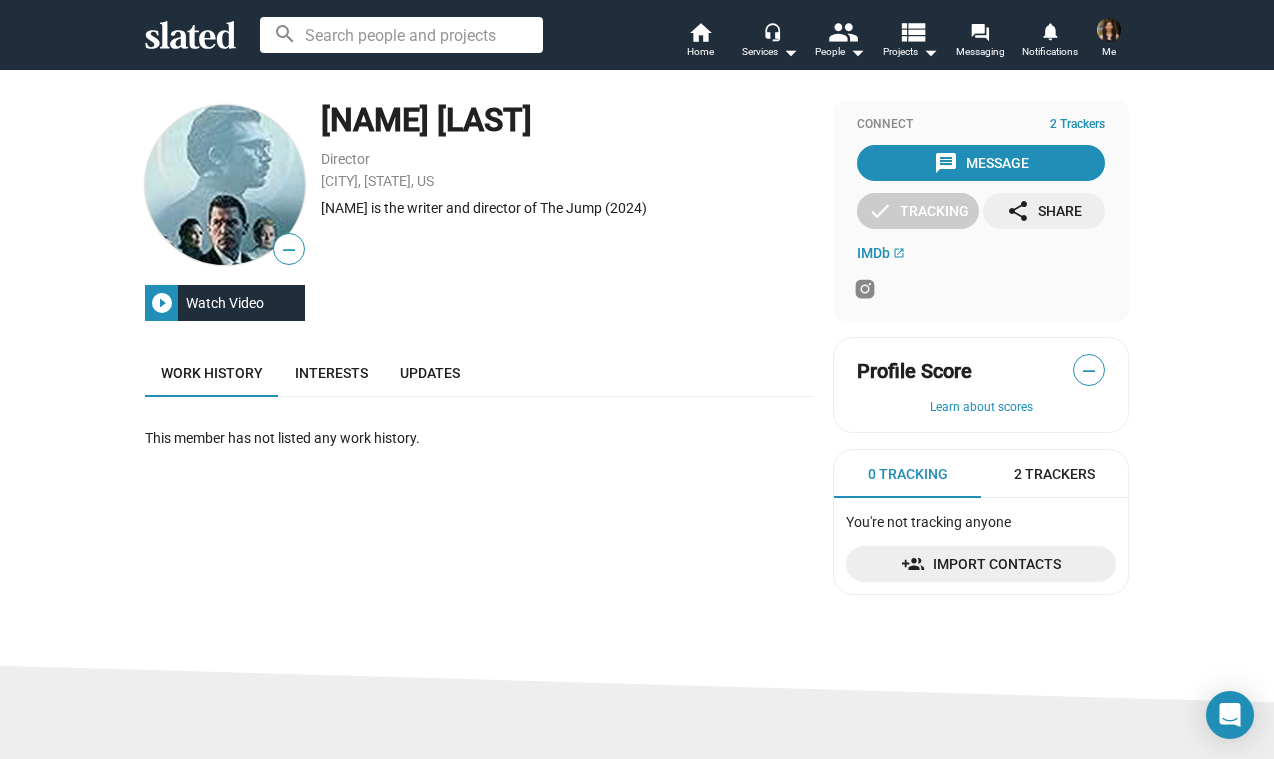 click on "Watch Video" 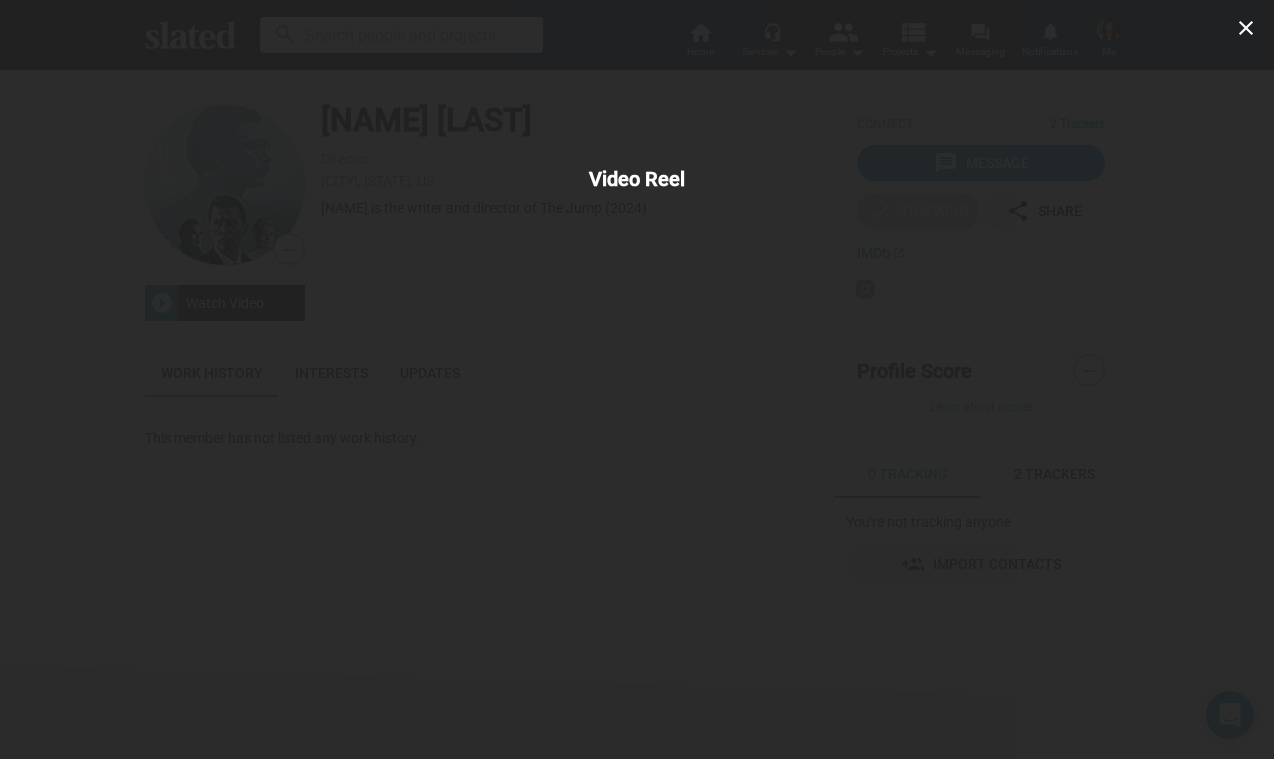 click on "close Video Reel" at bounding box center [637, 379] 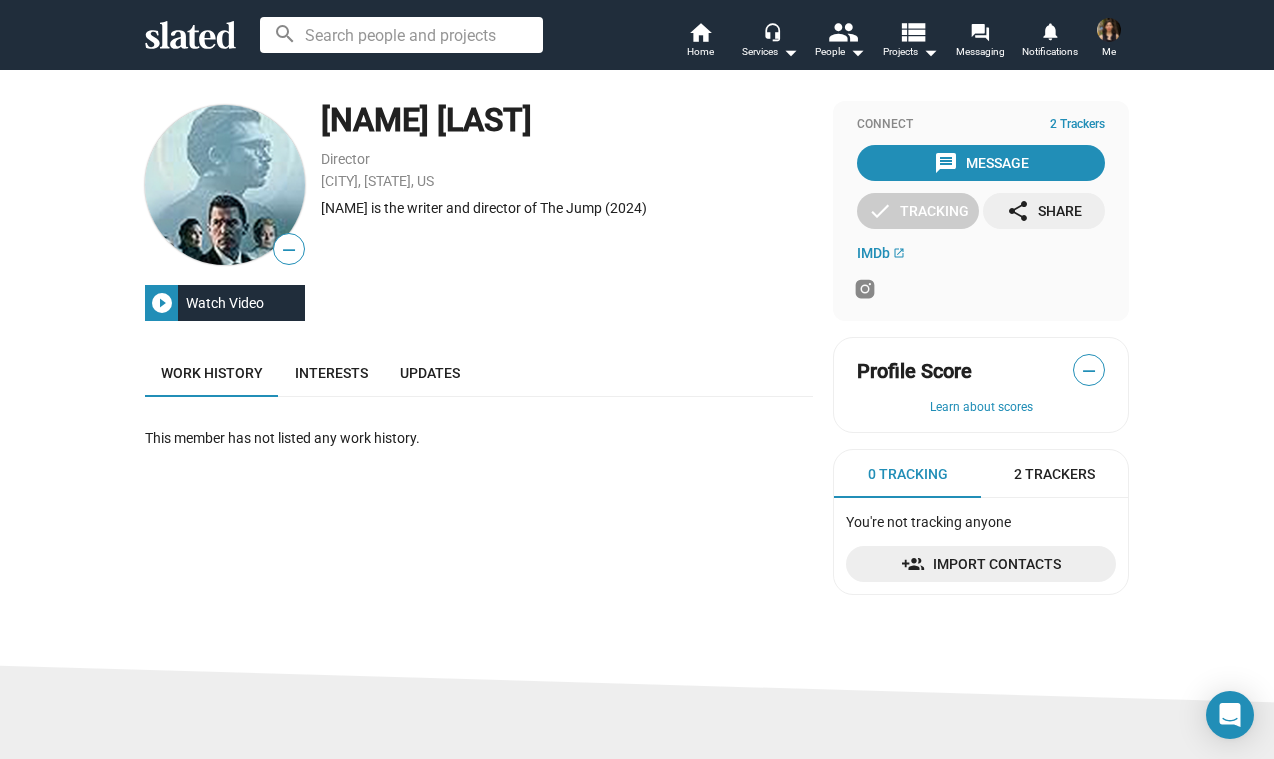 click on "2 Trackers" at bounding box center [1054, 474] 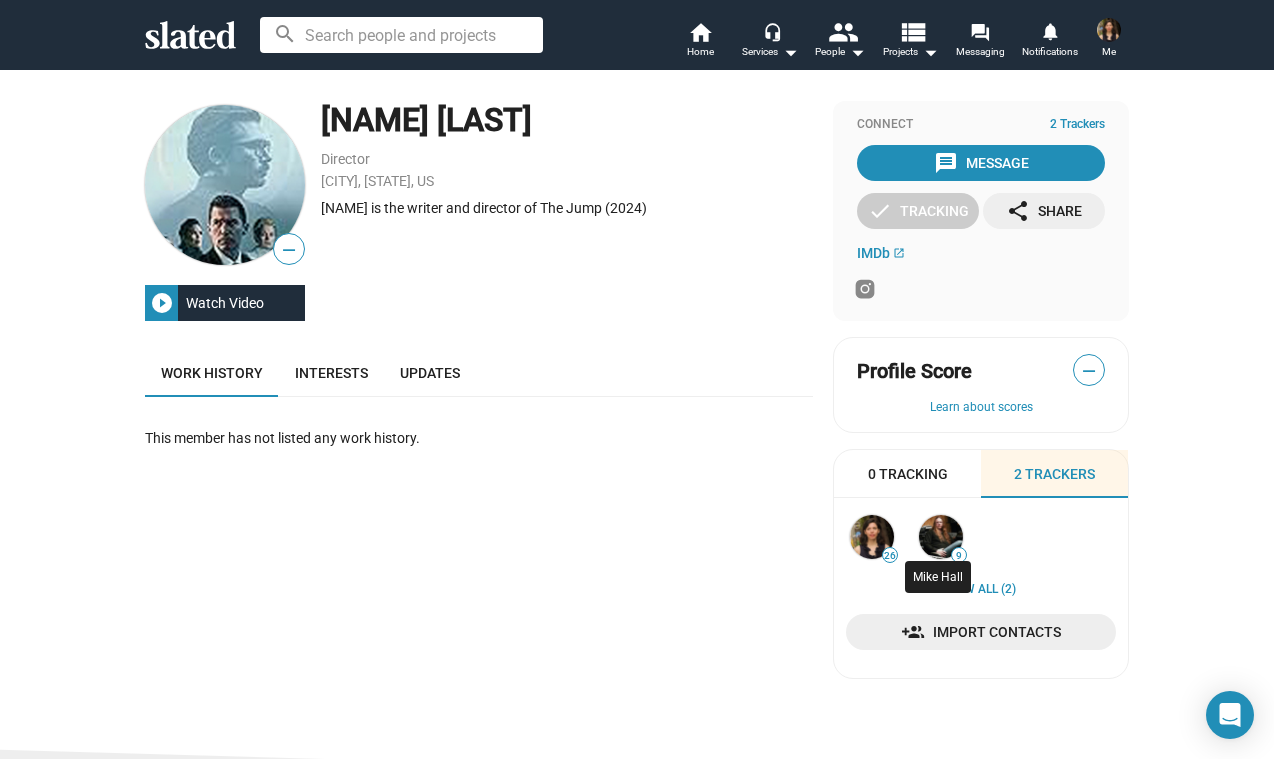click at bounding box center [941, 537] 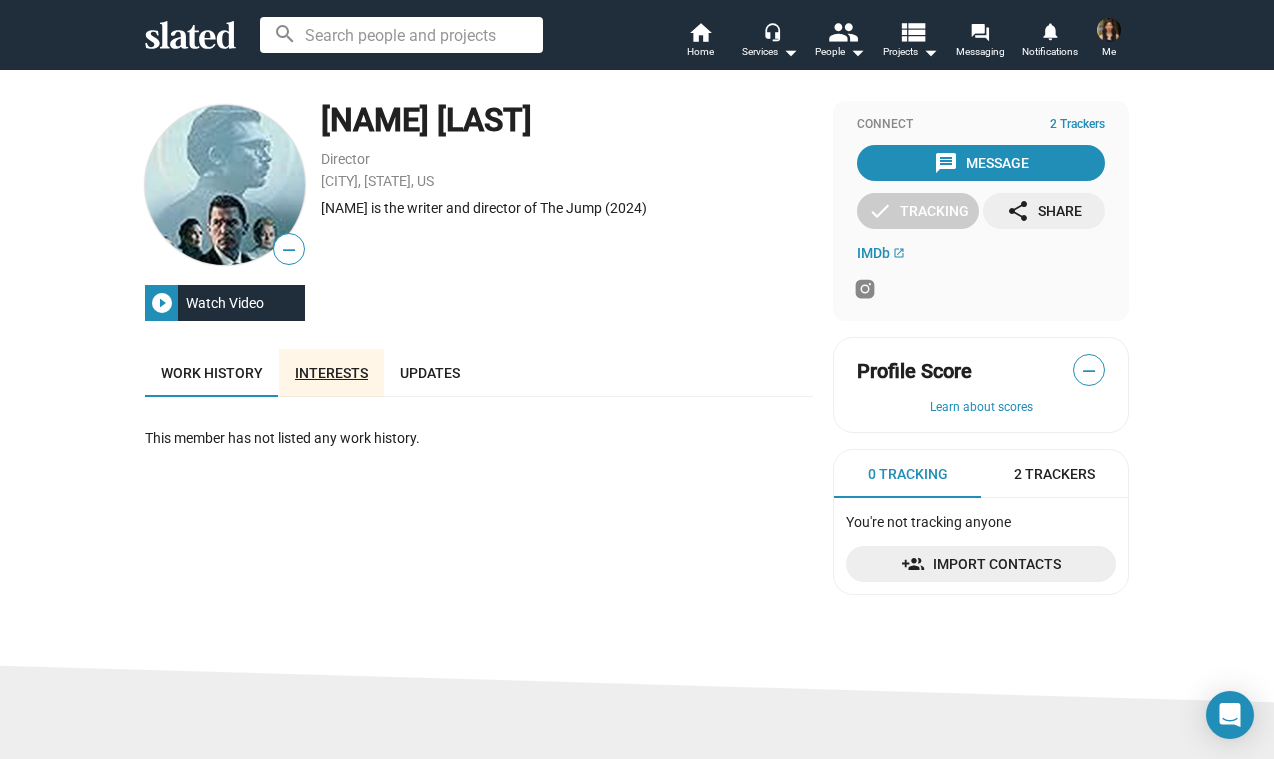 click on "Interests" at bounding box center [331, 373] 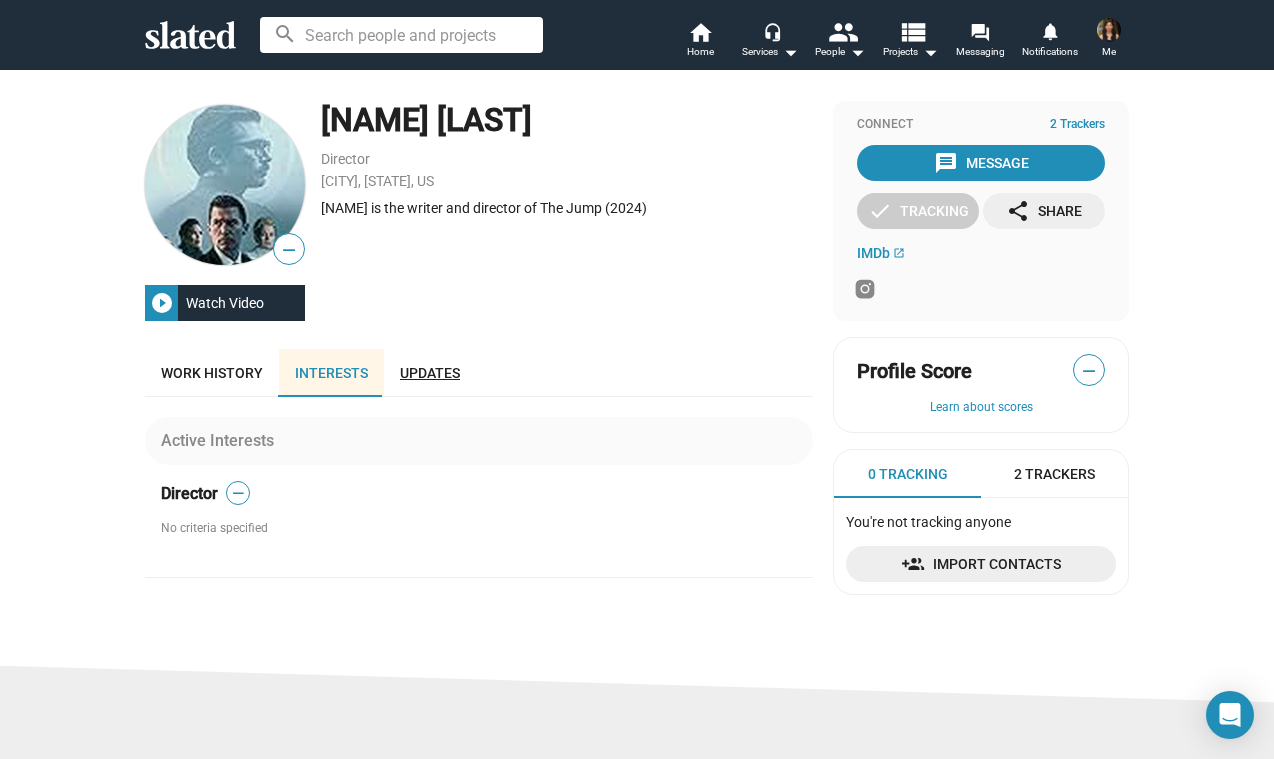 click on "Updates" at bounding box center (430, 373) 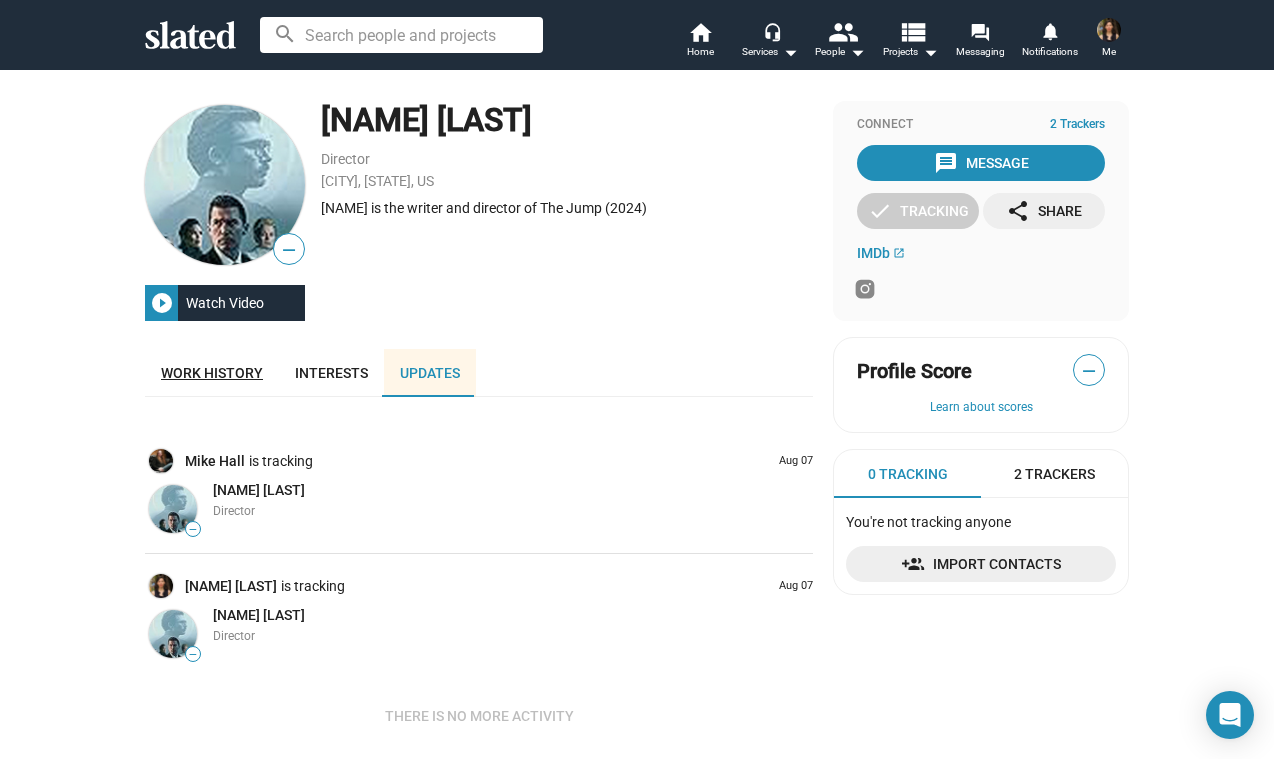 click on "Work history" at bounding box center (212, 373) 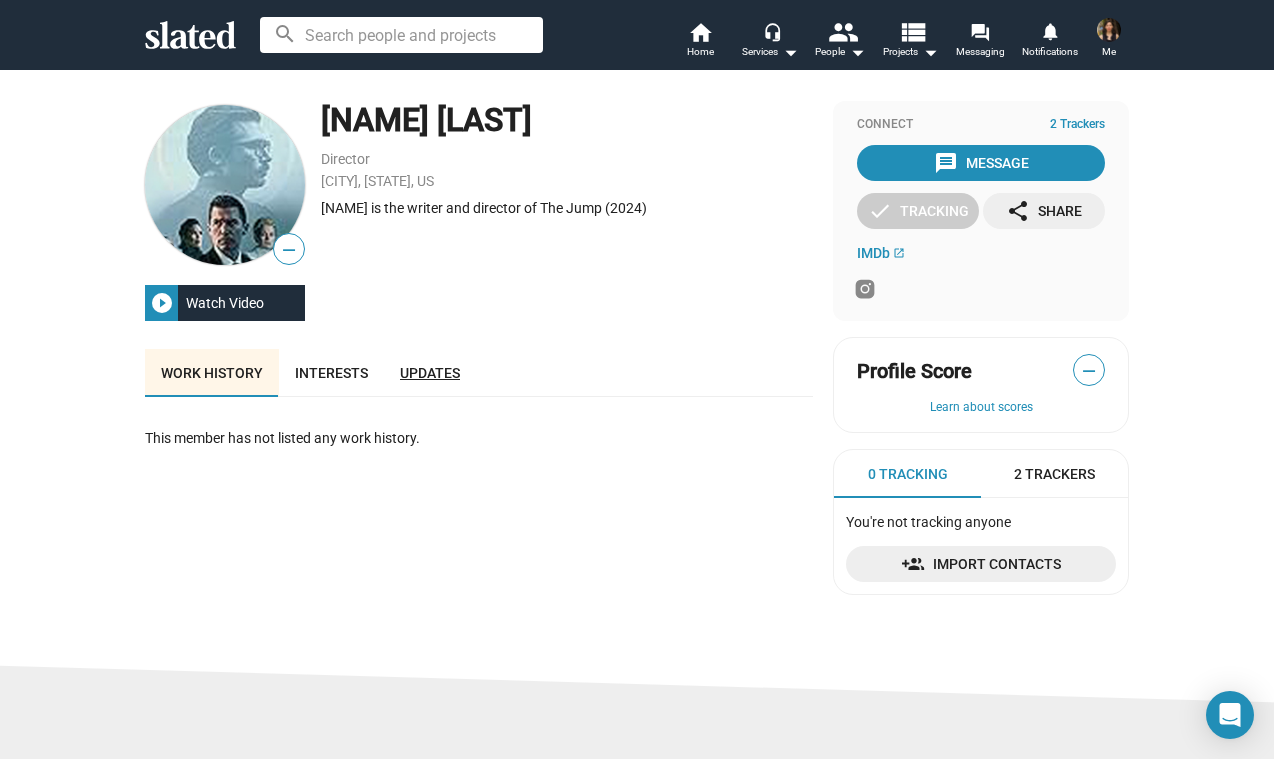 click on "Updates" at bounding box center [430, 373] 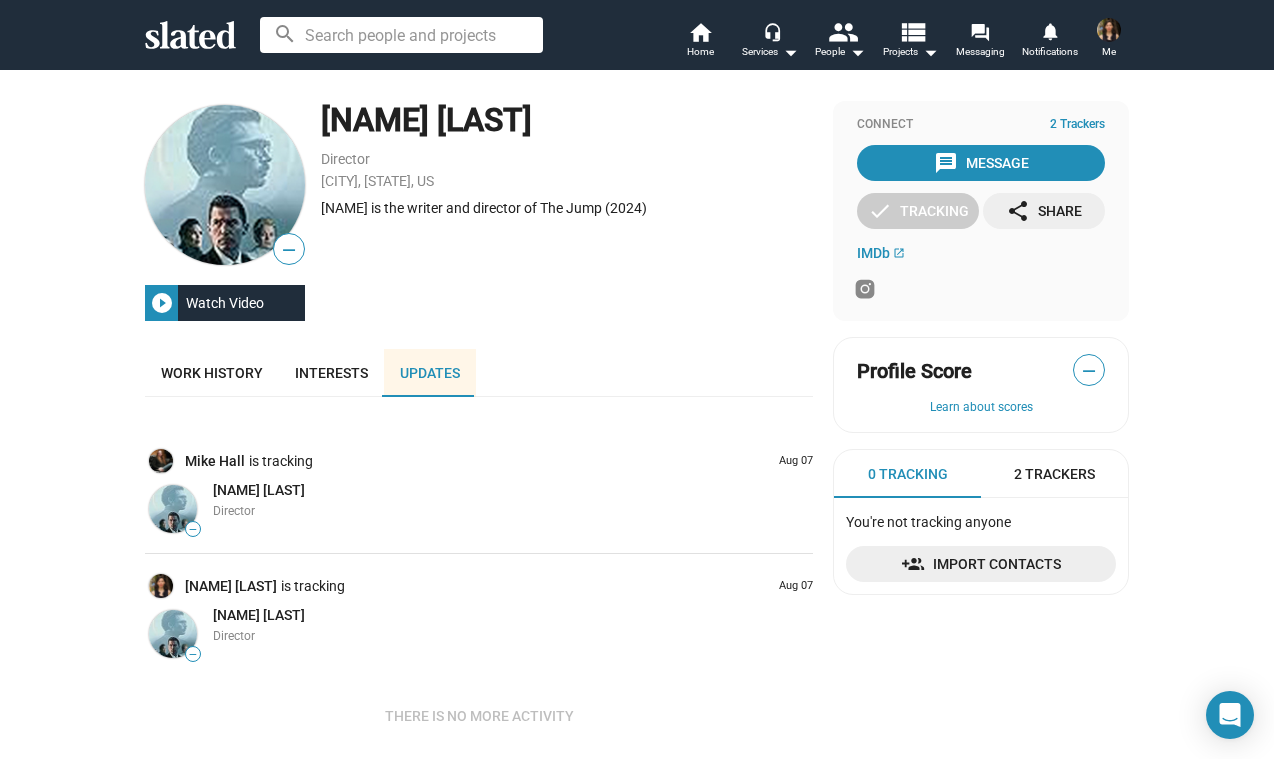 scroll, scrollTop: 0, scrollLeft: 0, axis: both 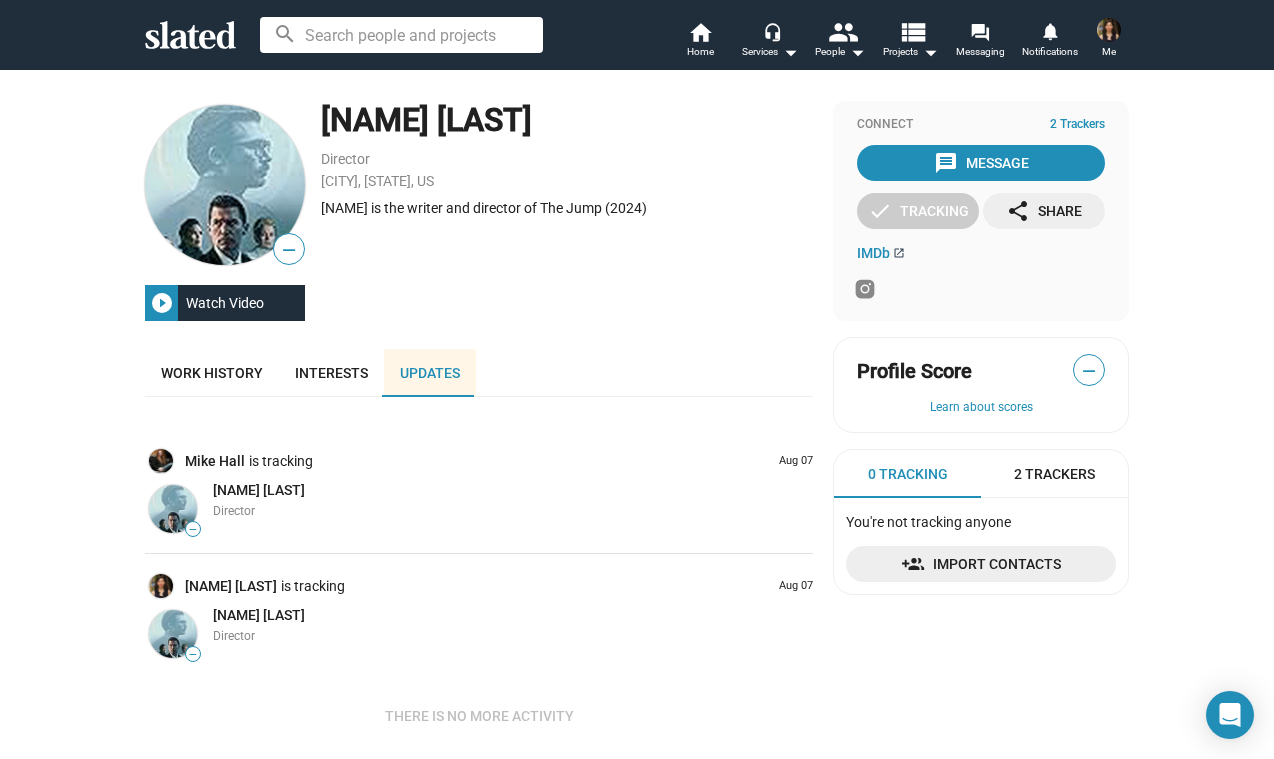 click on "IMDb   open_in_new" 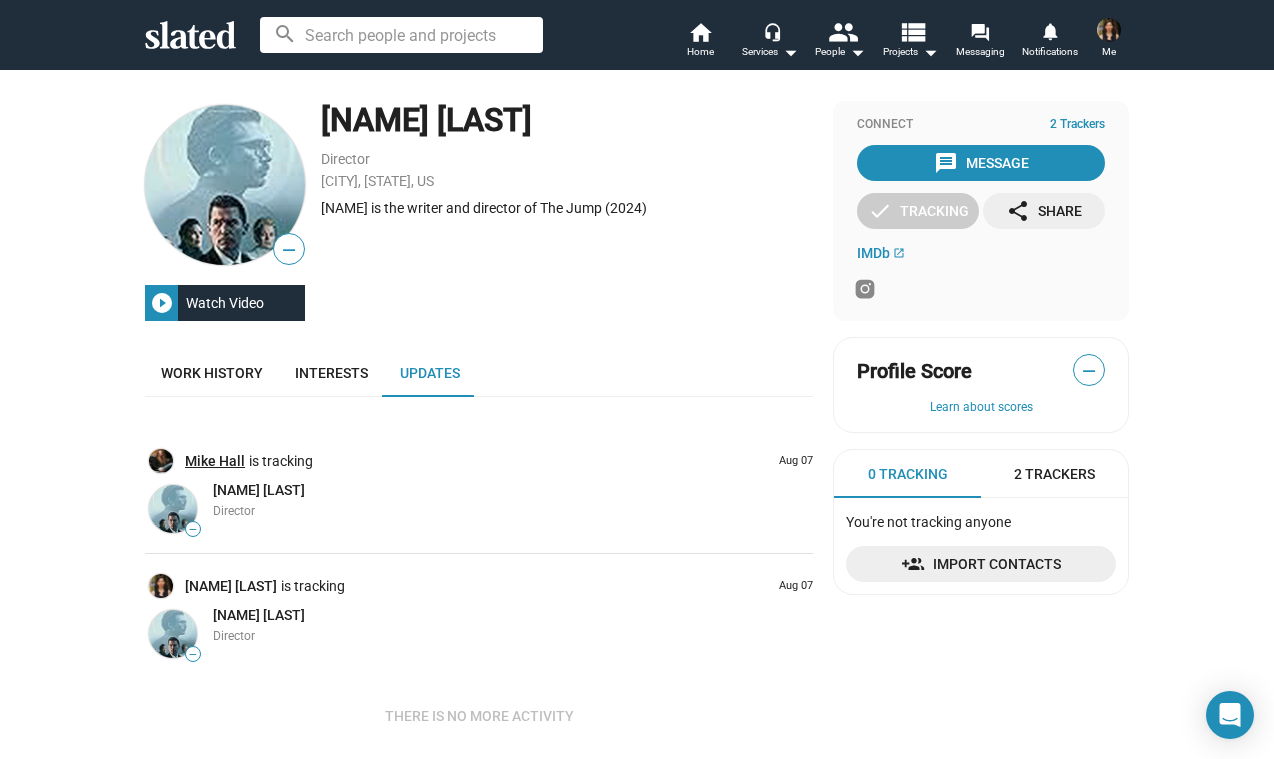 click on "Mike Hall" 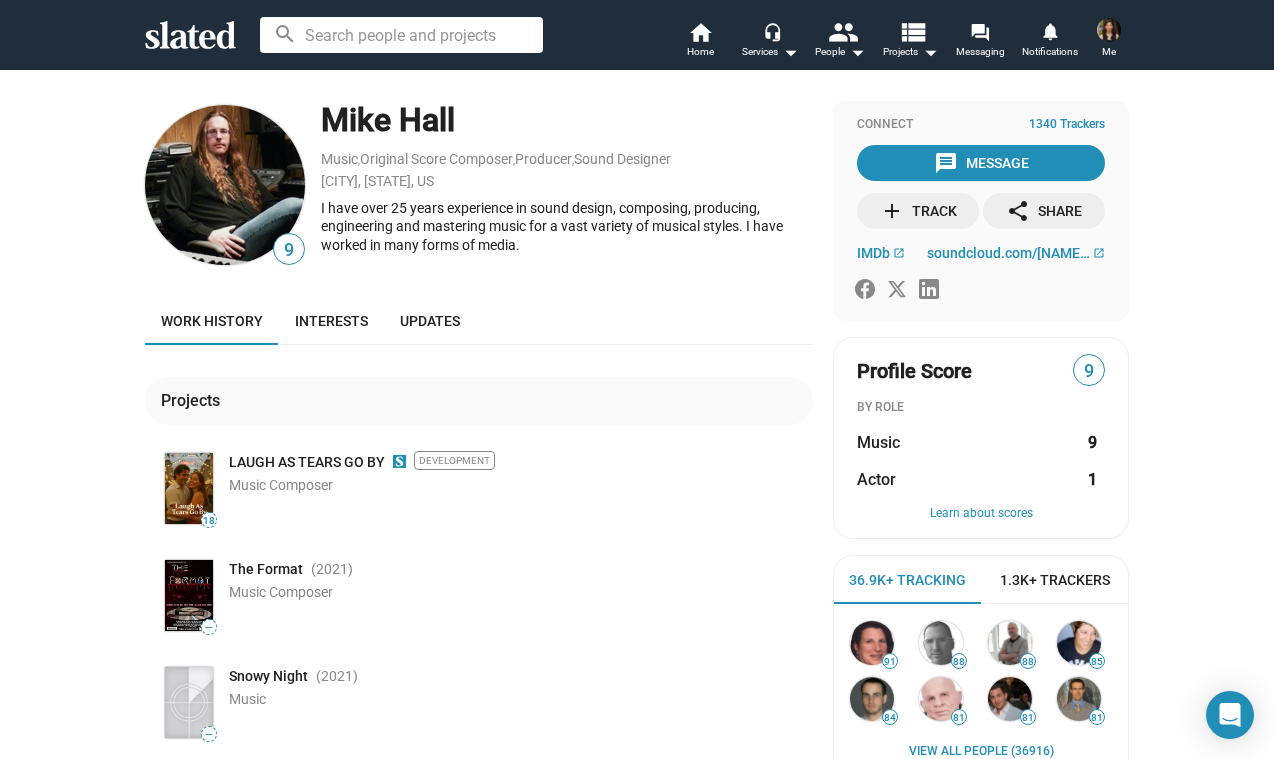 scroll, scrollTop: 0, scrollLeft: 0, axis: both 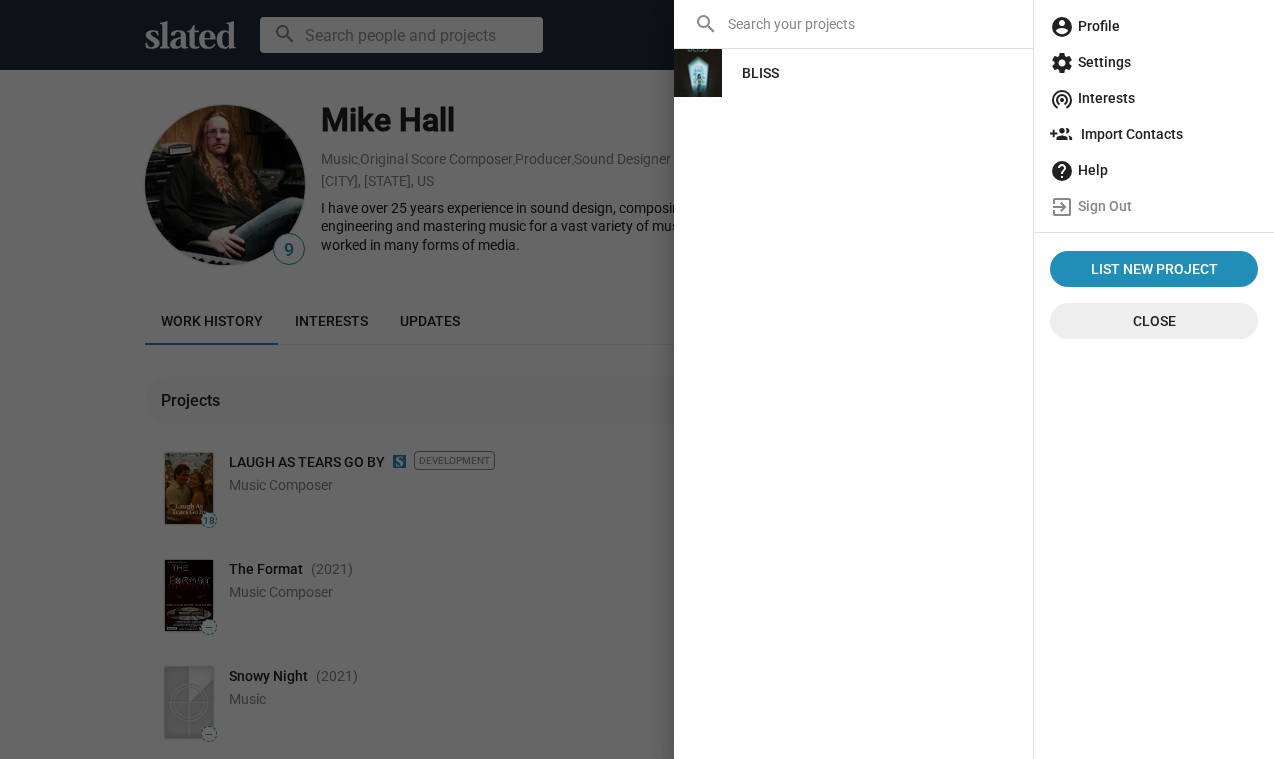 click on "account_circle  Profile" 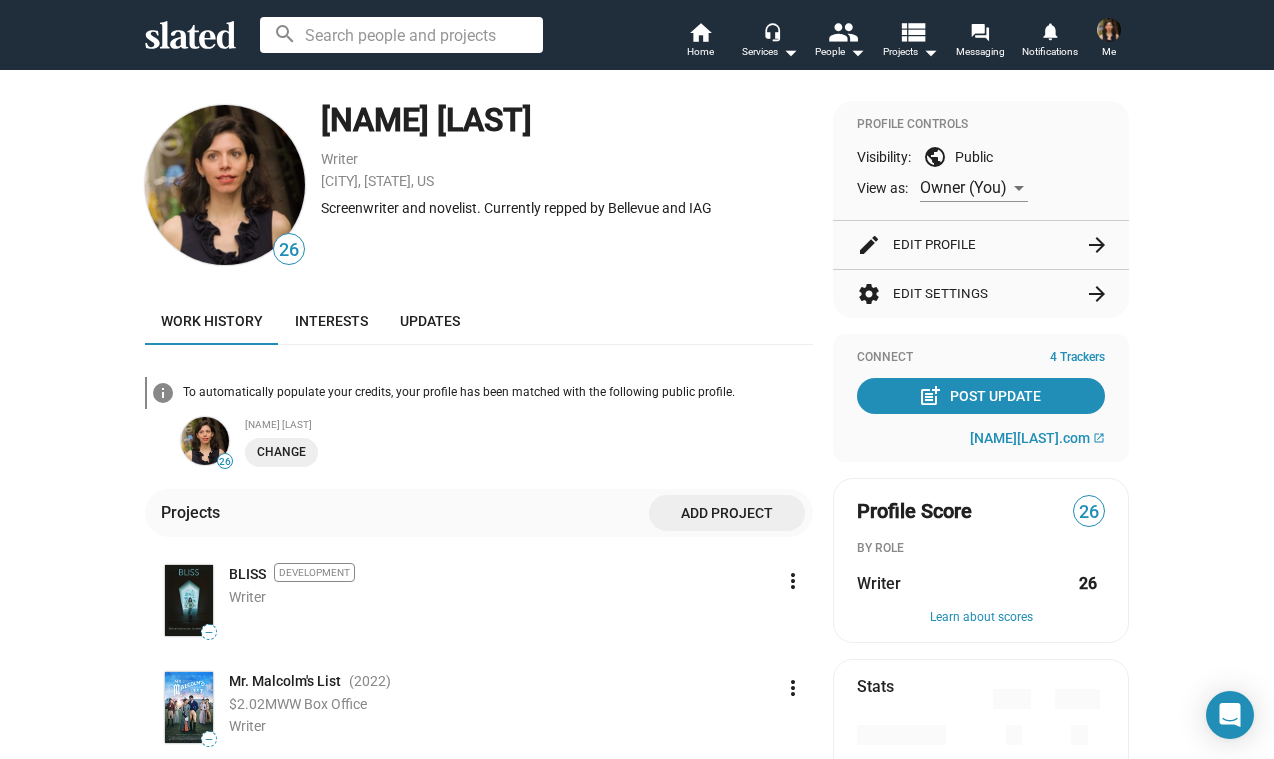 scroll, scrollTop: 0, scrollLeft: 0, axis: both 